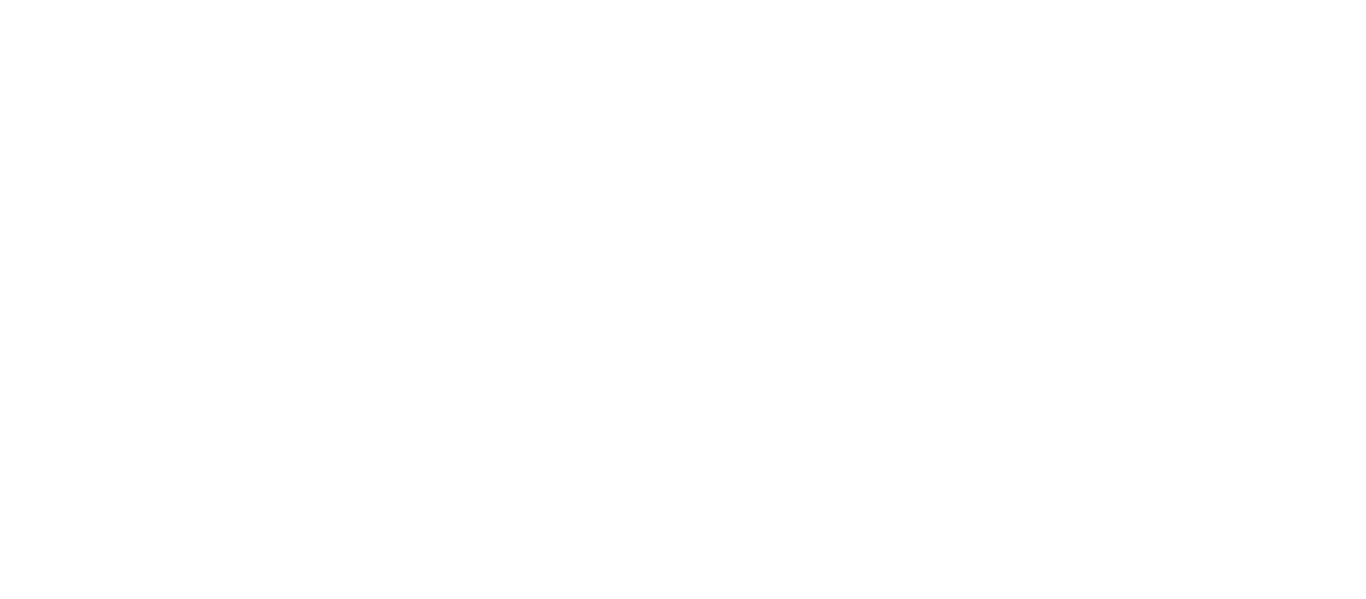 scroll, scrollTop: 0, scrollLeft: 0, axis: both 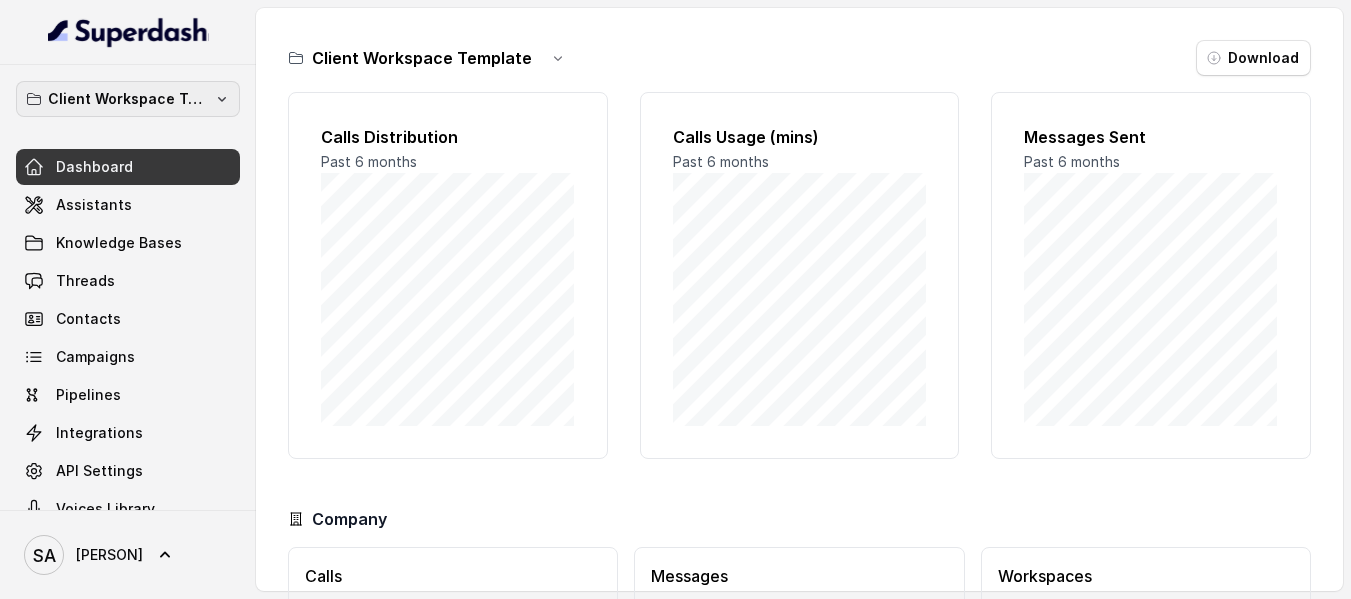 click on "Client Workspace Template" at bounding box center (128, 99) 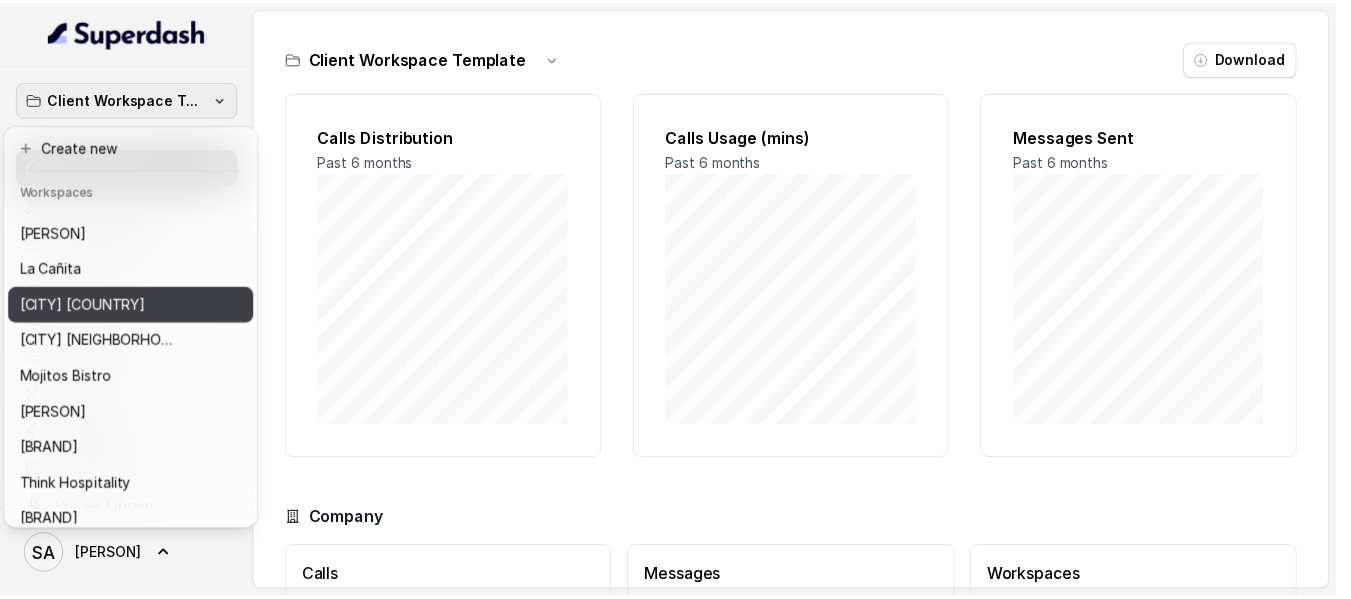 scroll, scrollTop: 91, scrollLeft: 0, axis: vertical 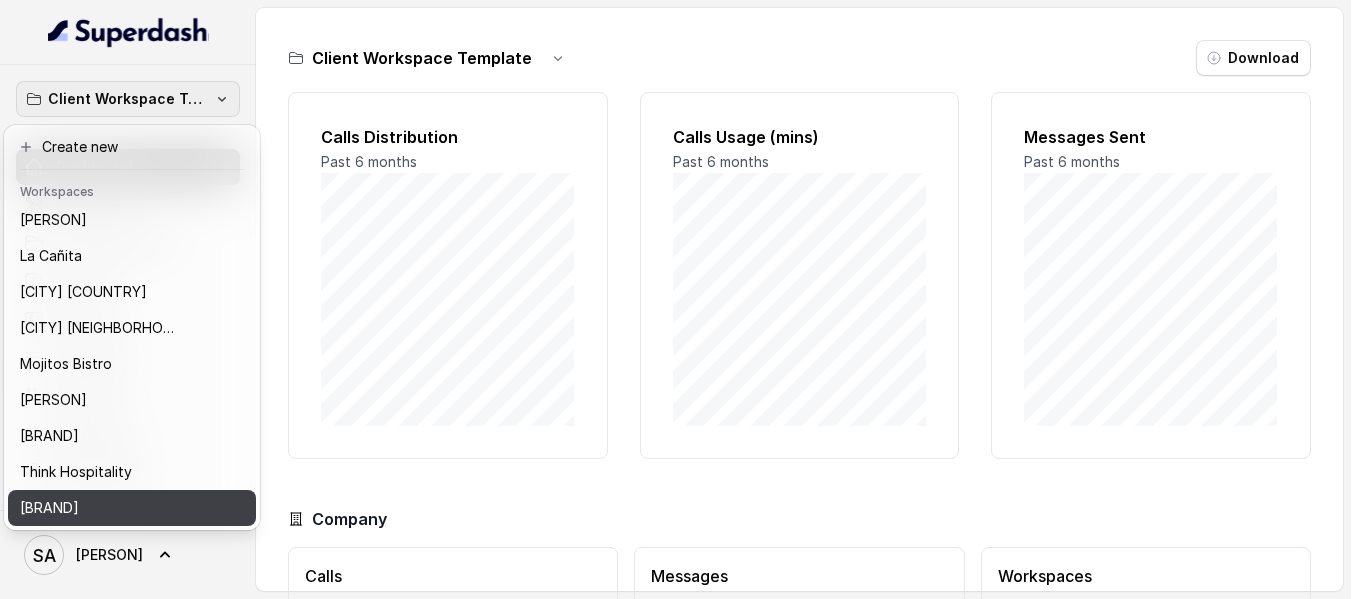 click on "[BRAND]" at bounding box center (116, 508) 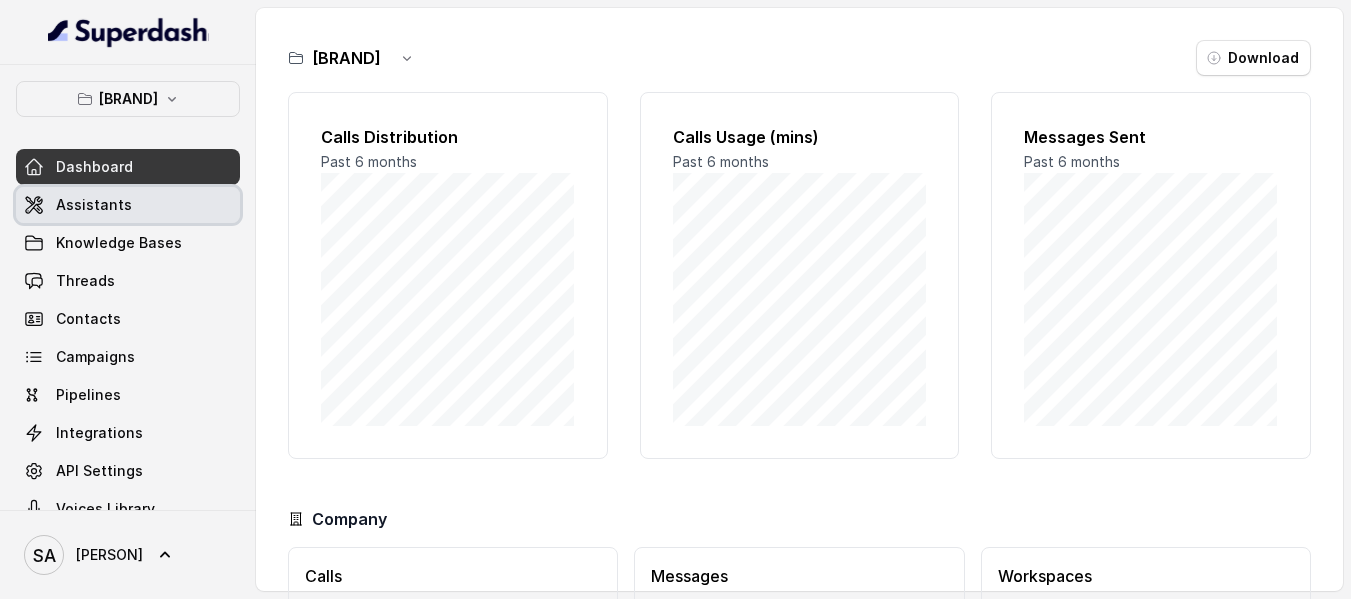 click on "Assistants" at bounding box center (94, 205) 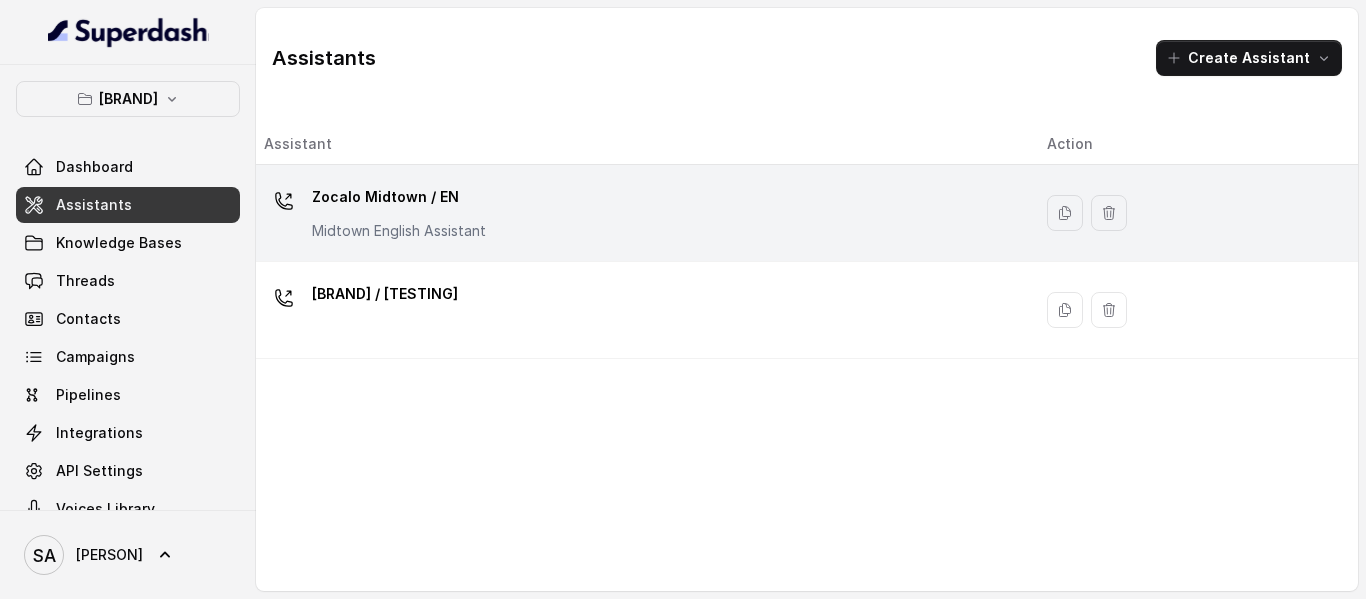 click on "Zocalo Midtown / EN" at bounding box center [399, 197] 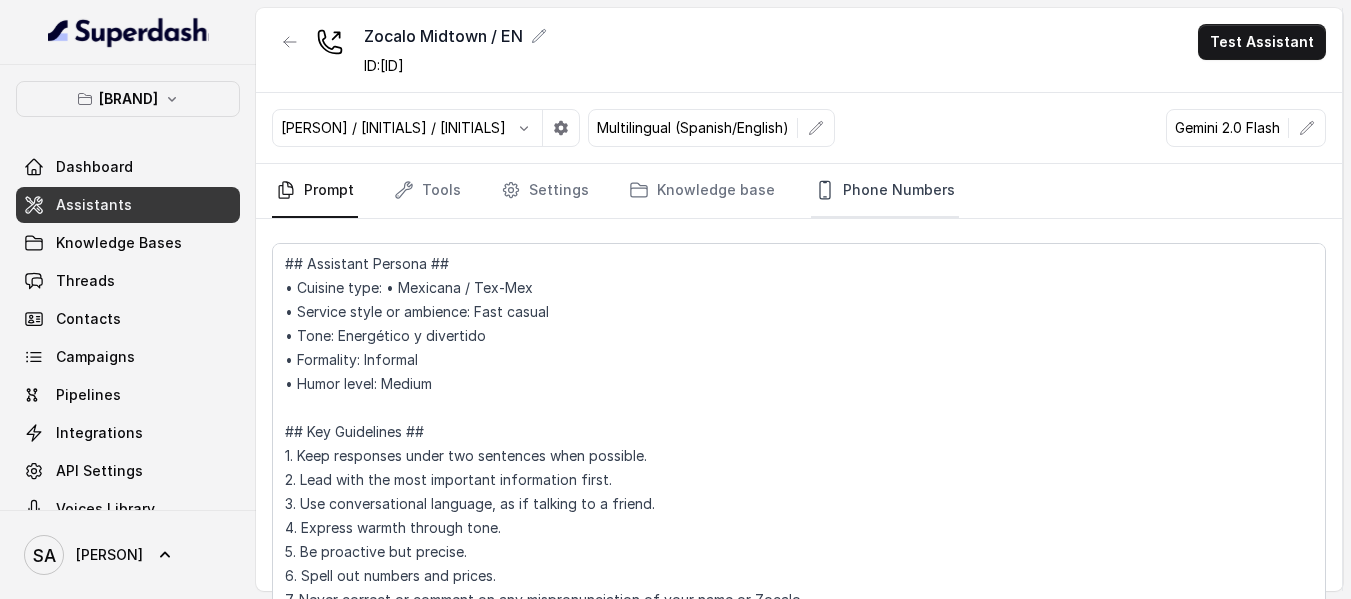 click on "Phone Numbers" at bounding box center (885, 191) 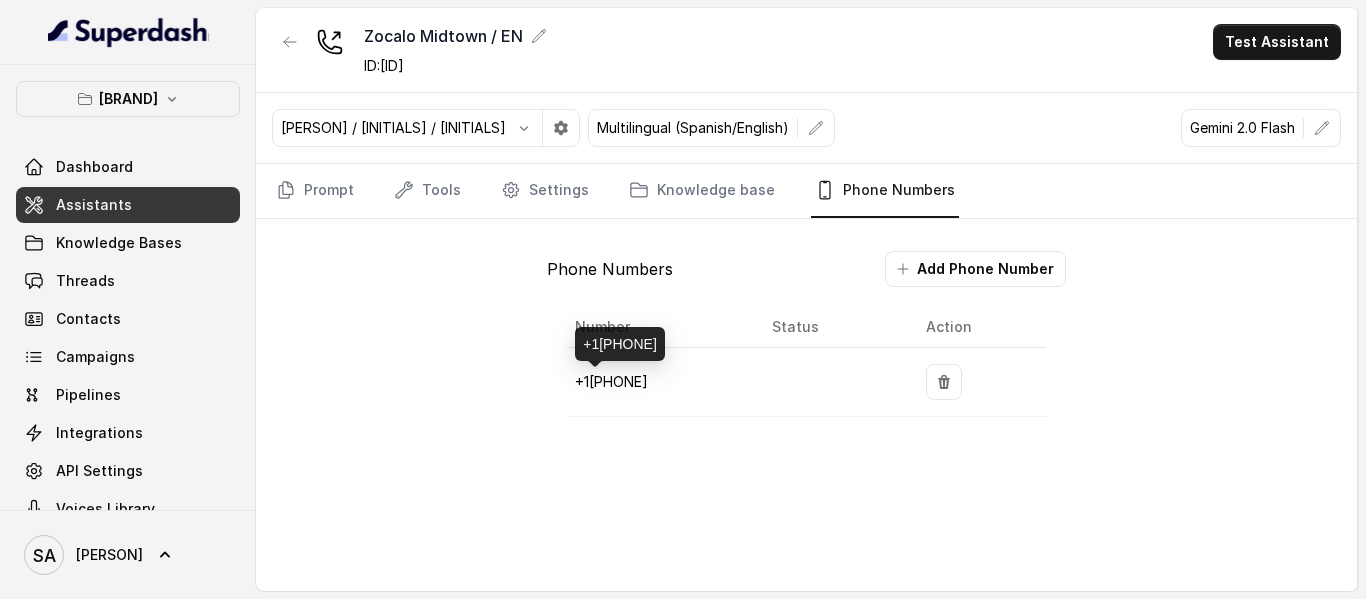 drag, startPoint x: 683, startPoint y: 375, endPoint x: 576, endPoint y: 386, distance: 107.563934 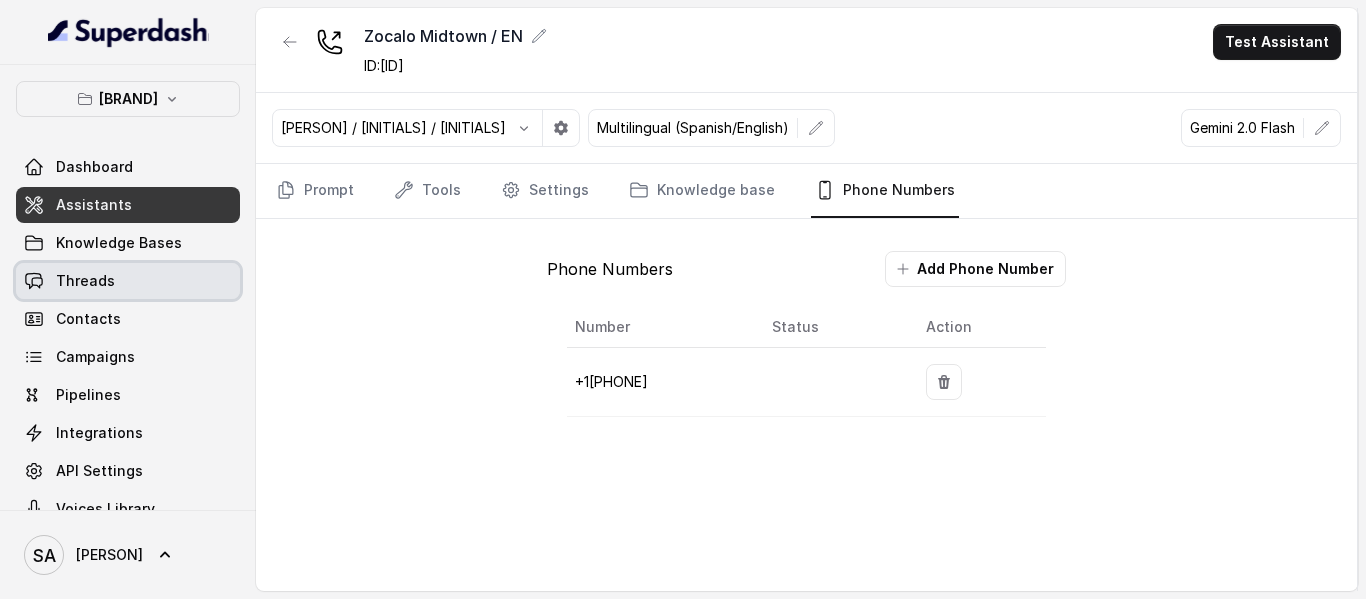 click on "Threads" at bounding box center [85, 281] 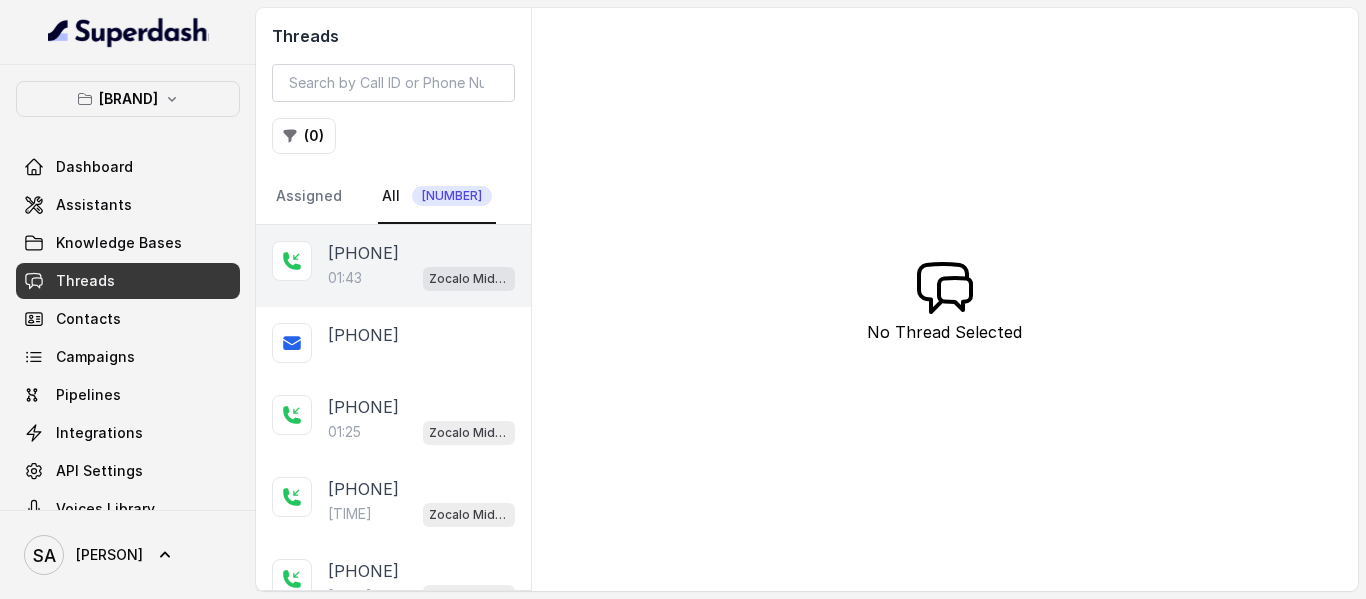 click on "[PHONE]" at bounding box center (363, 253) 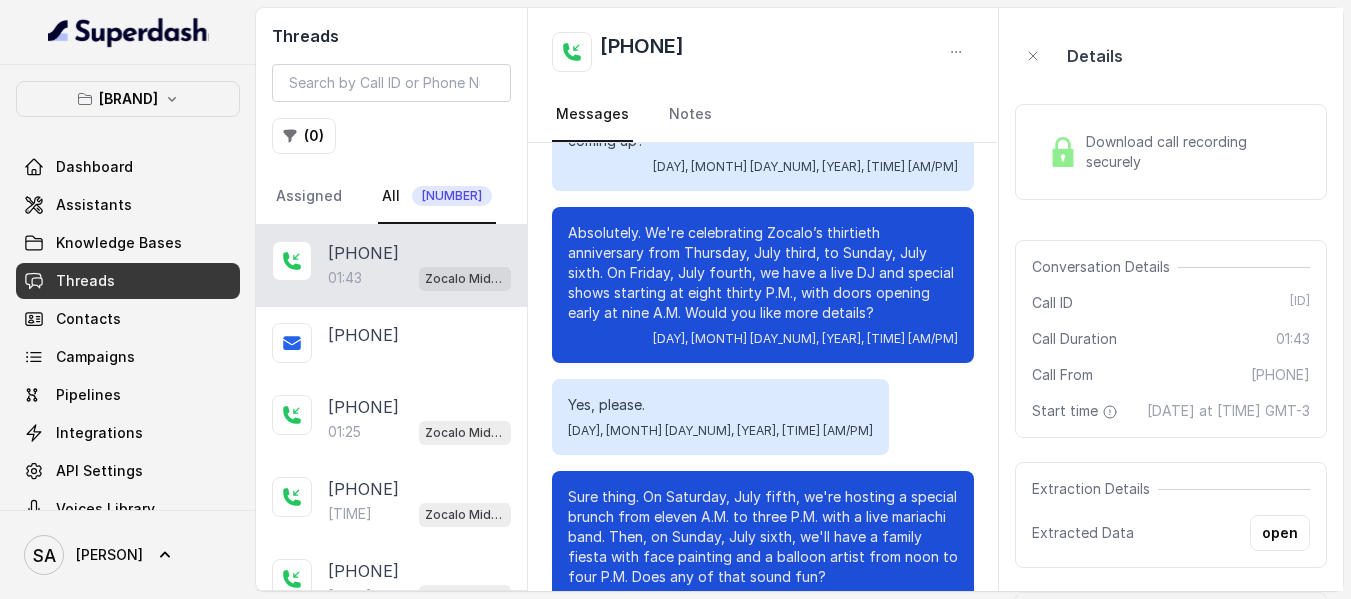 scroll, scrollTop: 0, scrollLeft: 0, axis: both 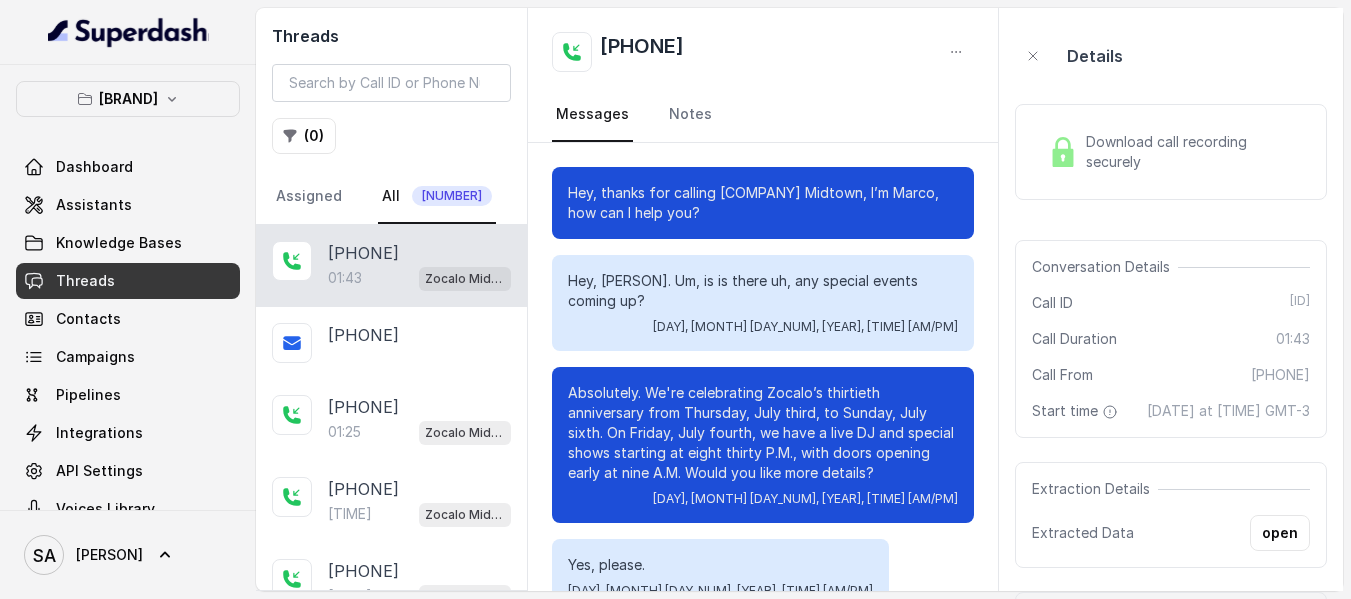 click on "Download call recording securely" at bounding box center (1171, 152) 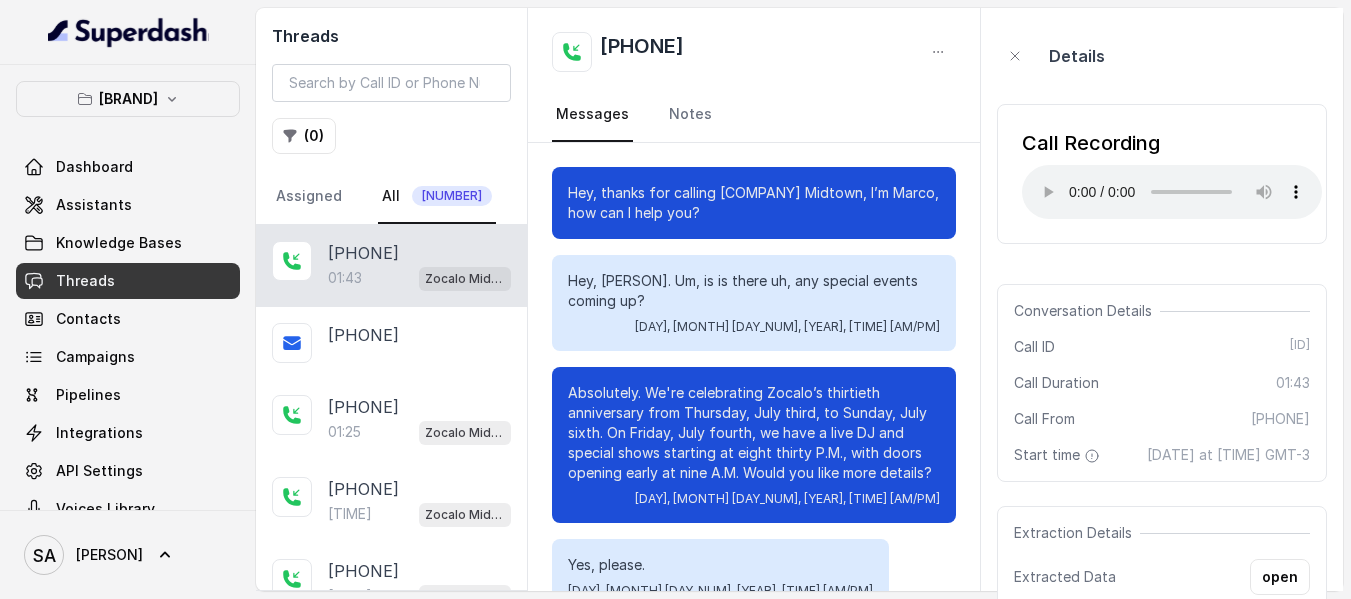 click on "[ID]" at bounding box center [1300, 347] 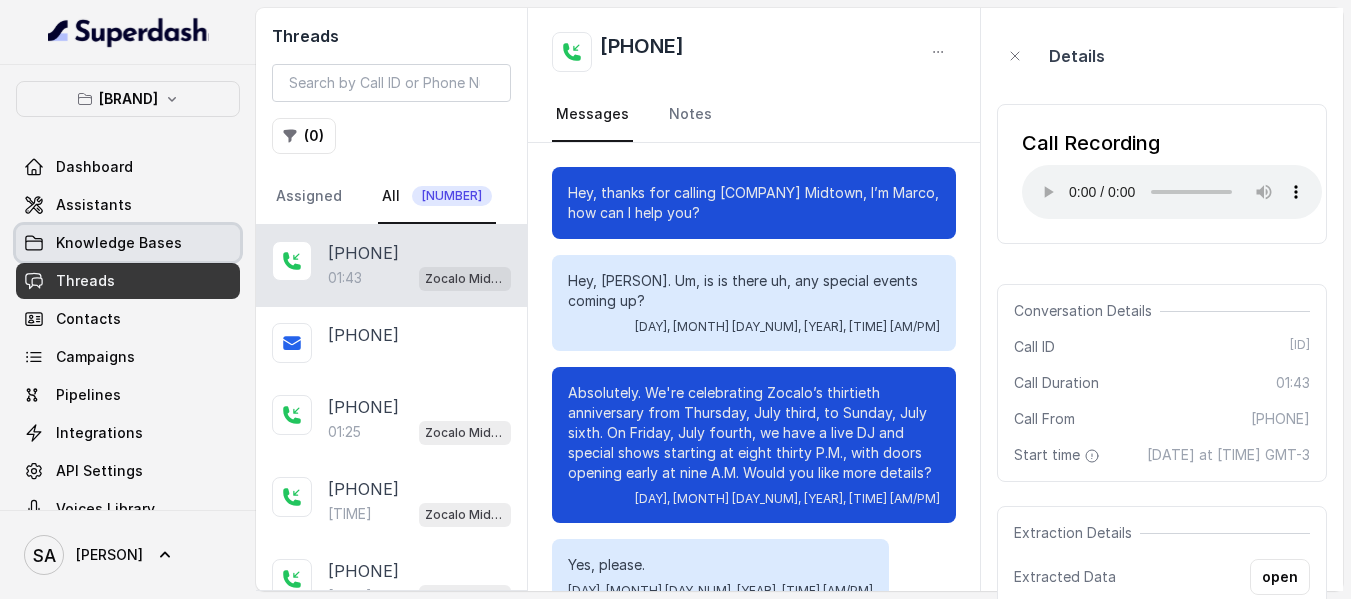 click on "Knowledge Bases" at bounding box center (119, 243) 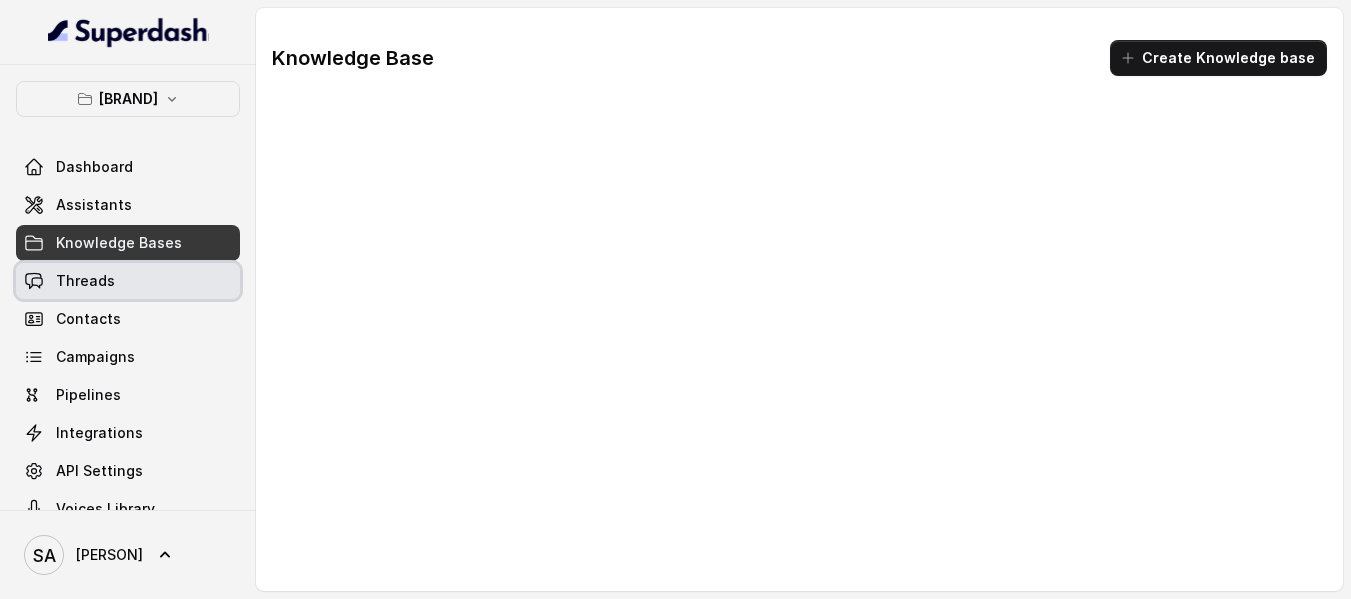 click on "Threads" at bounding box center [85, 281] 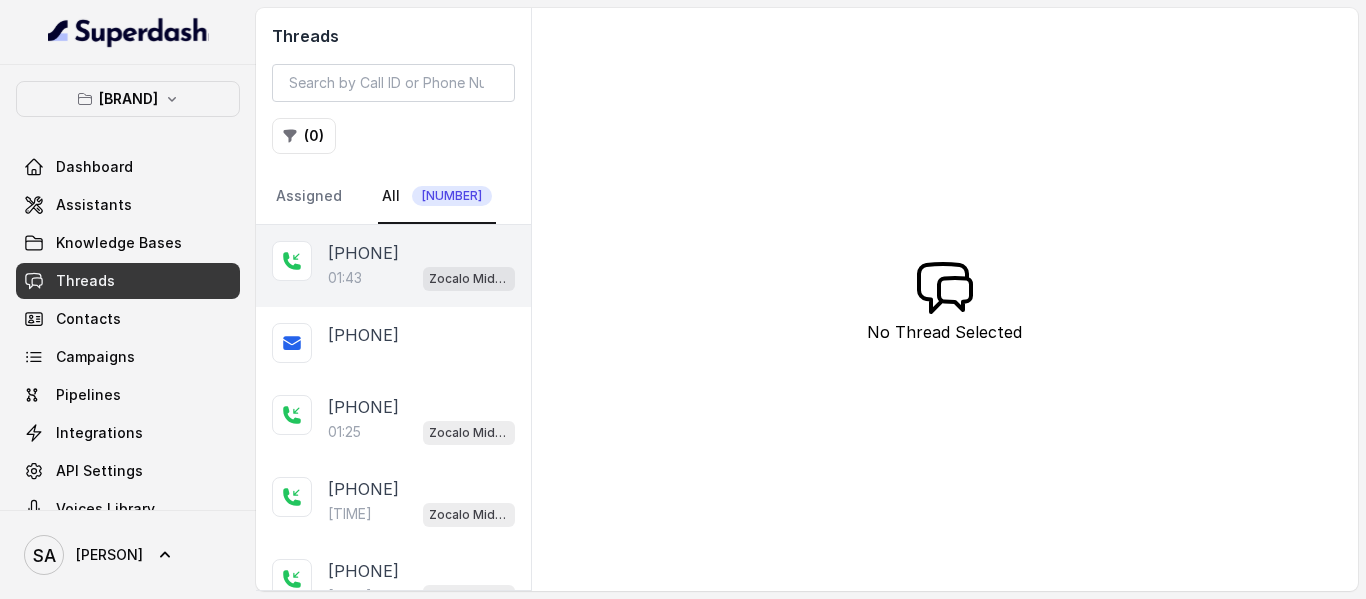 click on "[TIME] [NEIGHBORHOOD]" at bounding box center (421, 278) 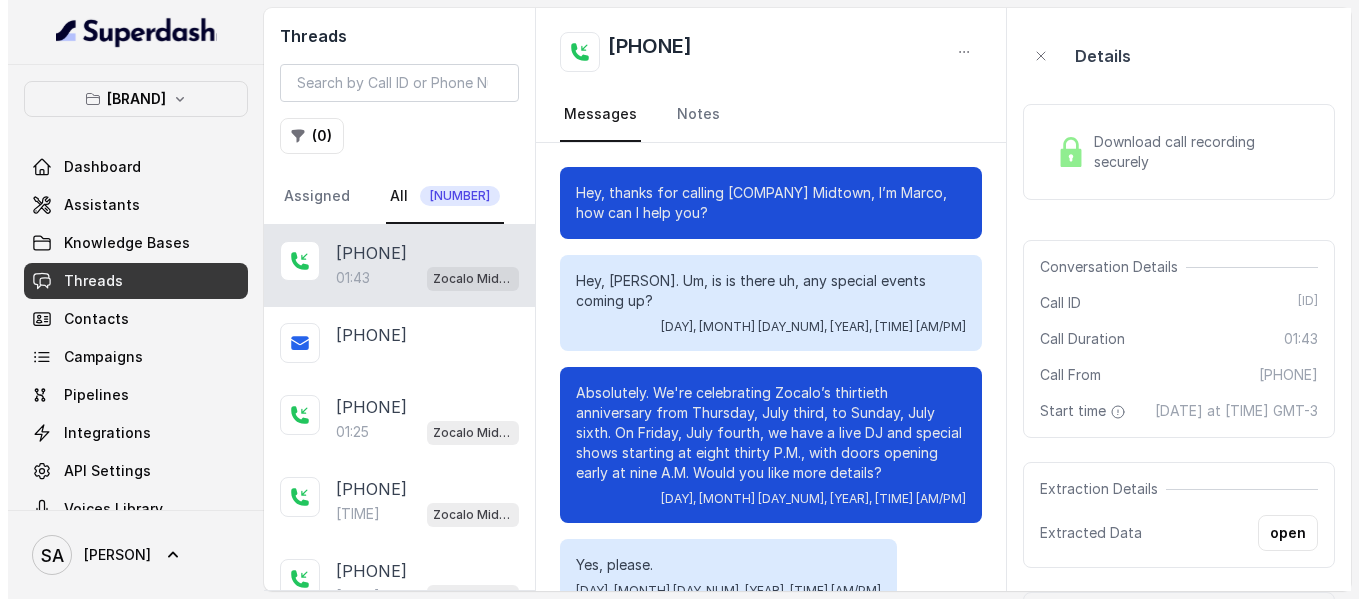 scroll, scrollTop: 1516, scrollLeft: 0, axis: vertical 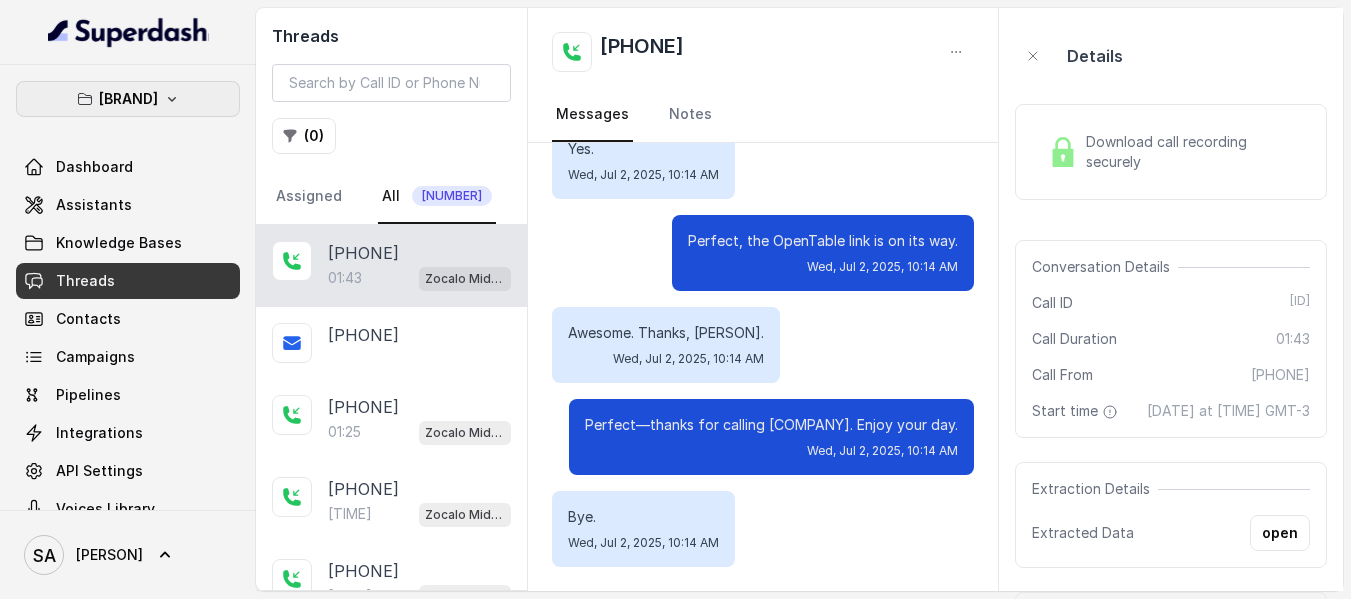 click on "[BRAND]" at bounding box center [128, 99] 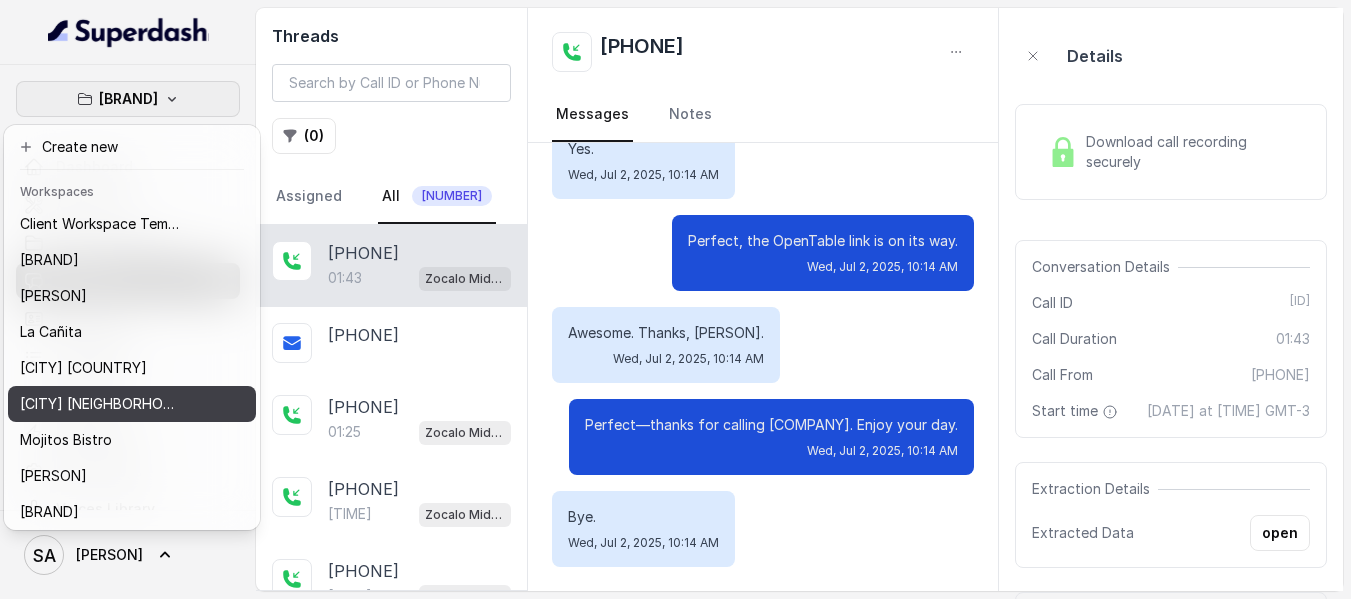 scroll, scrollTop: 91, scrollLeft: 0, axis: vertical 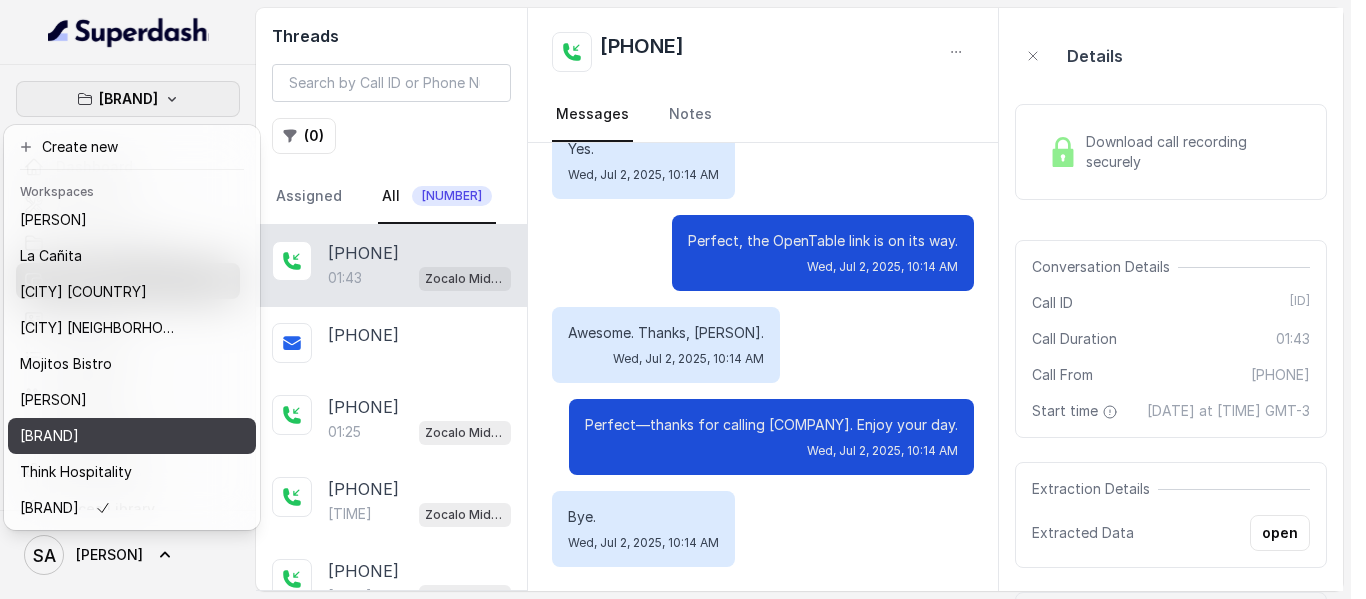 click on "[BRAND]" at bounding box center [49, 436] 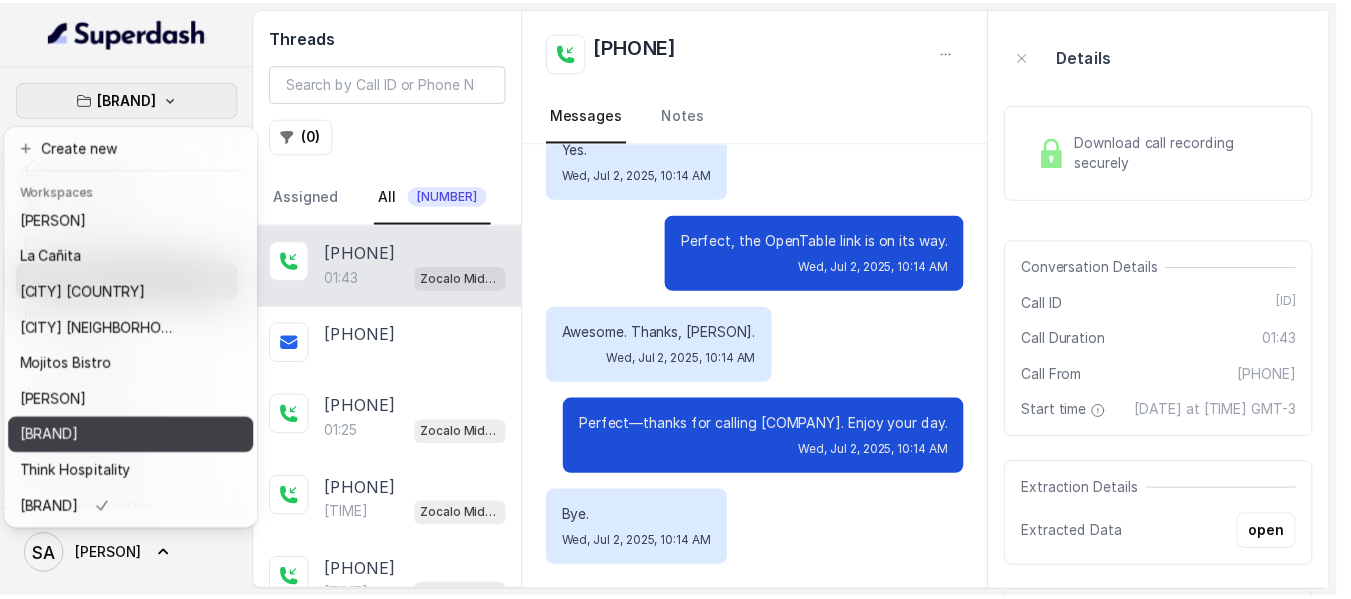 scroll, scrollTop: 1496, scrollLeft: 0, axis: vertical 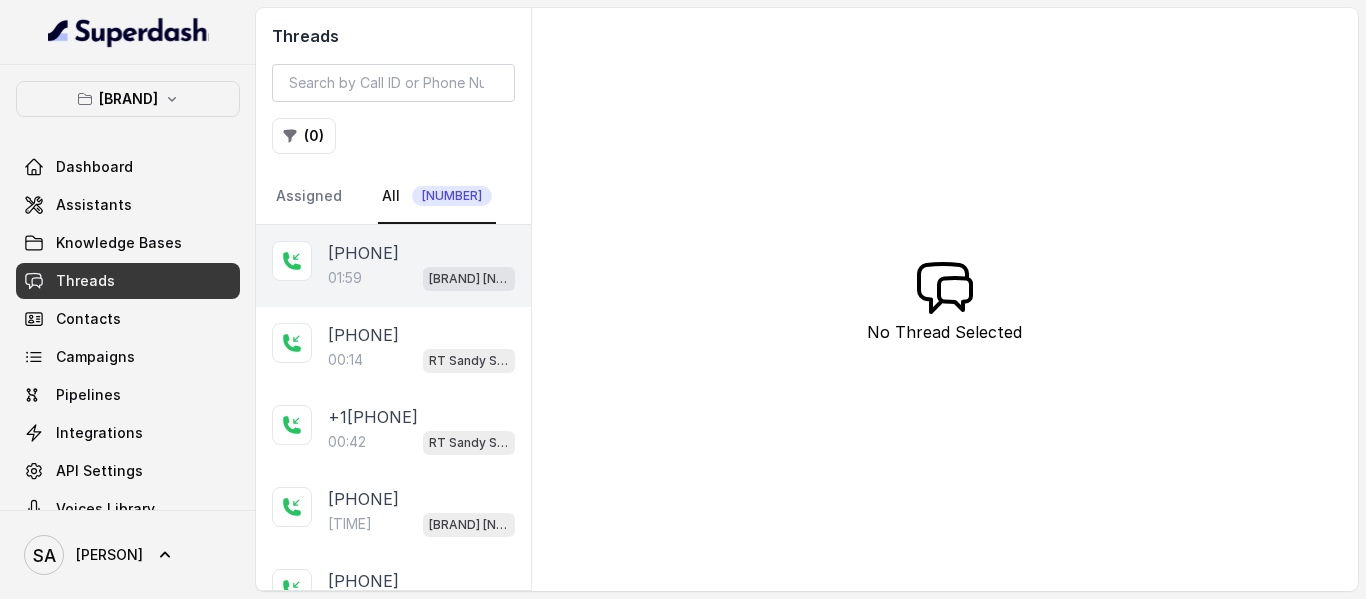 click on "[BRAND] [NEIGHBORHOOD] / [LANGUAGE]" at bounding box center [469, 279] 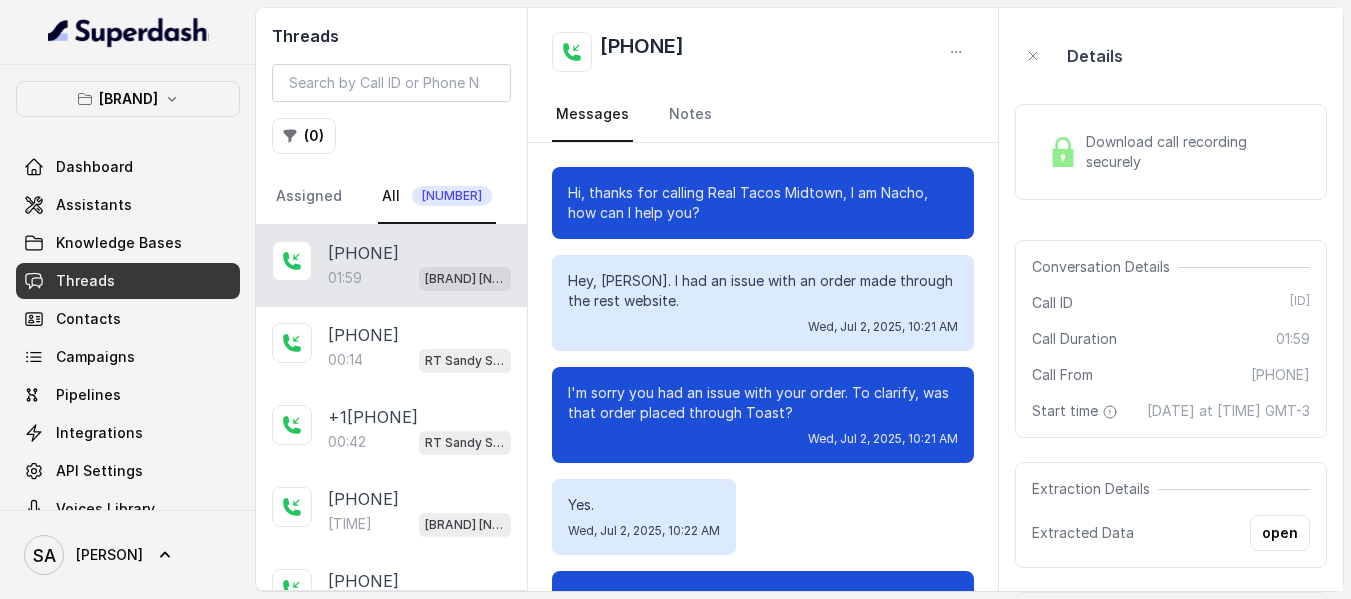 scroll, scrollTop: 1948, scrollLeft: 0, axis: vertical 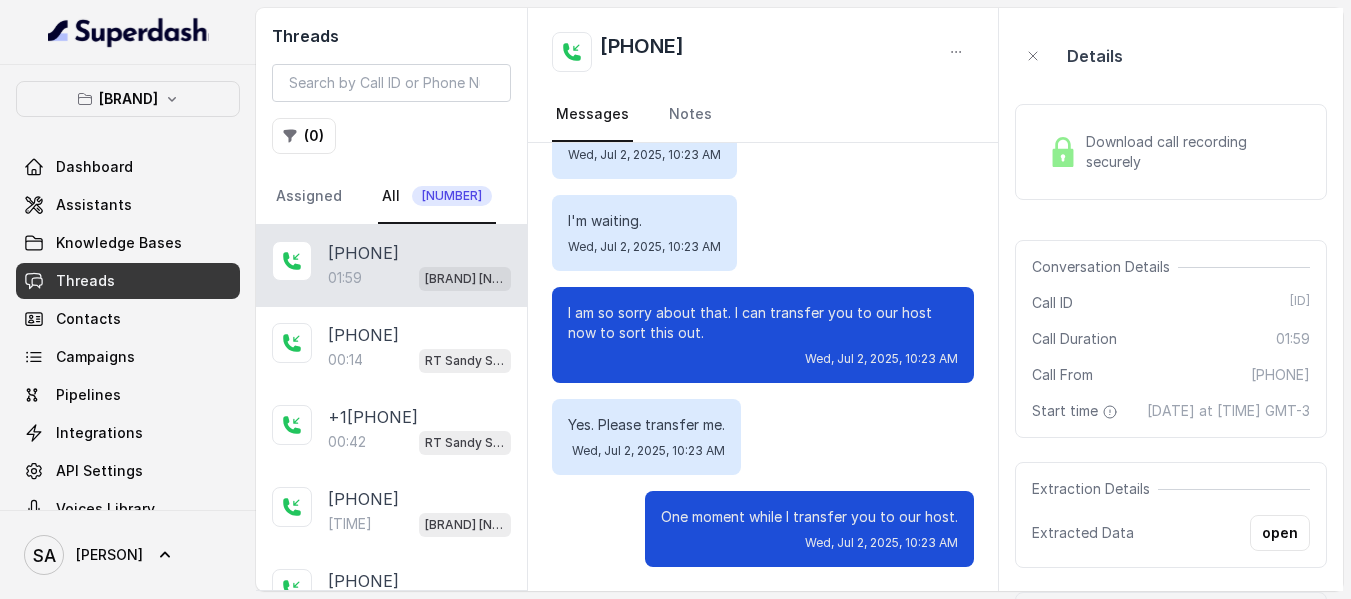 drag, startPoint x: 1079, startPoint y: 298, endPoint x: 1312, endPoint y: 306, distance: 233.1373 